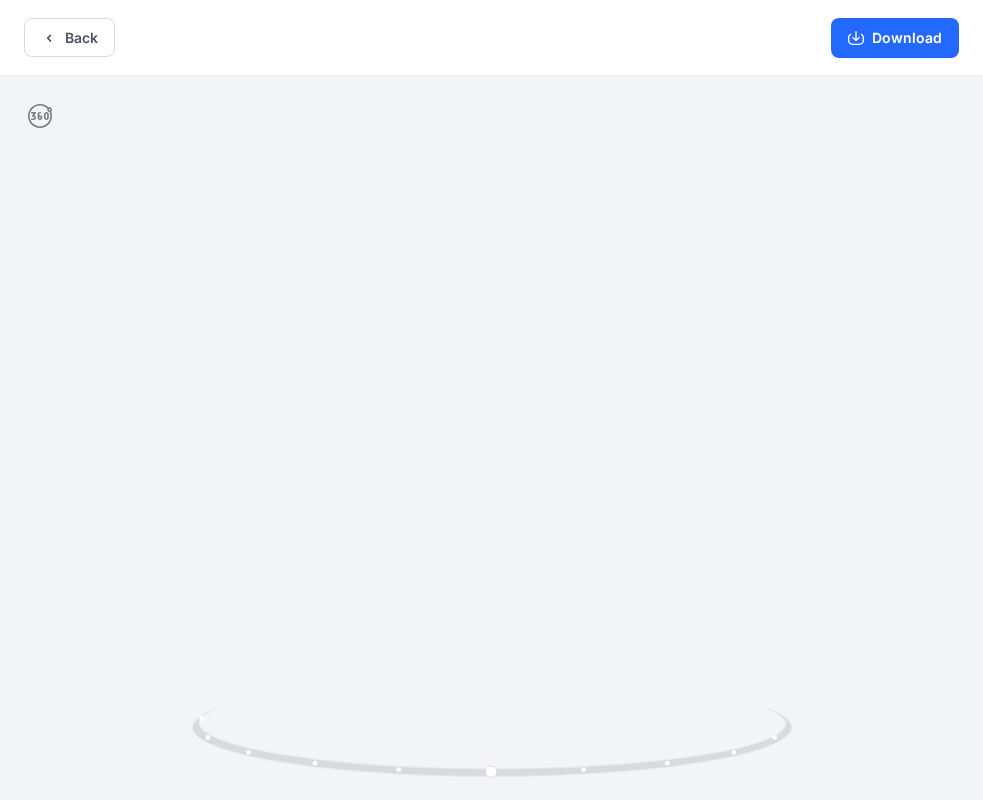 scroll, scrollTop: 0, scrollLeft: 0, axis: both 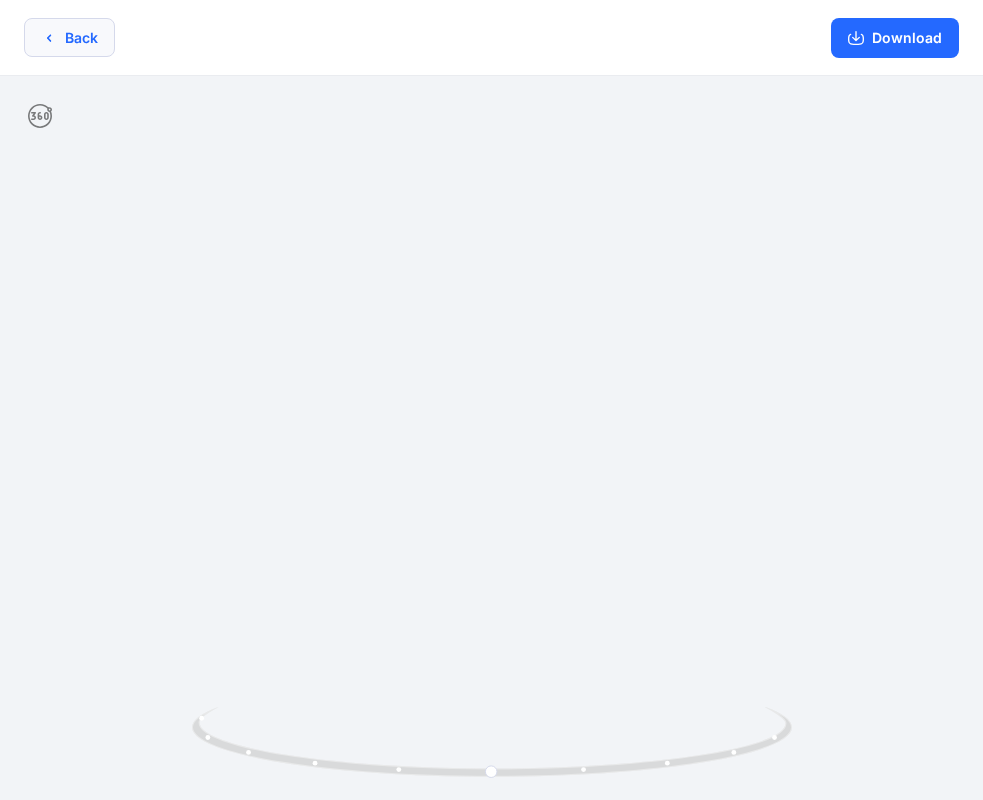 click on "Back" at bounding box center (69, 37) 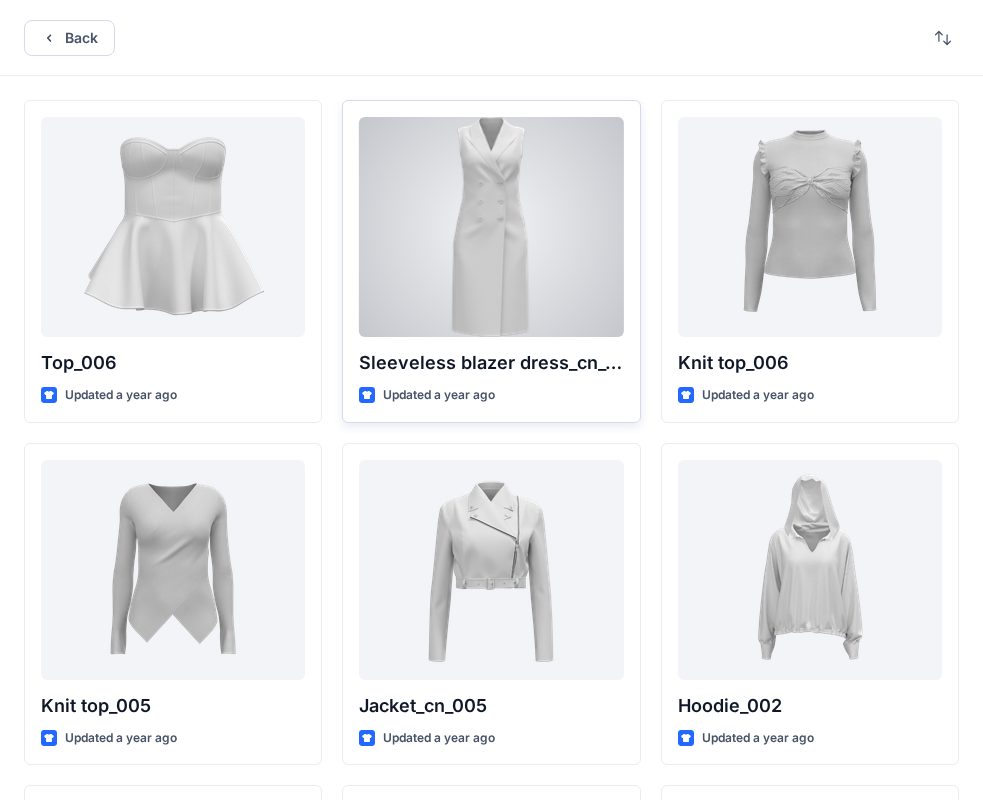 click at bounding box center (491, 227) 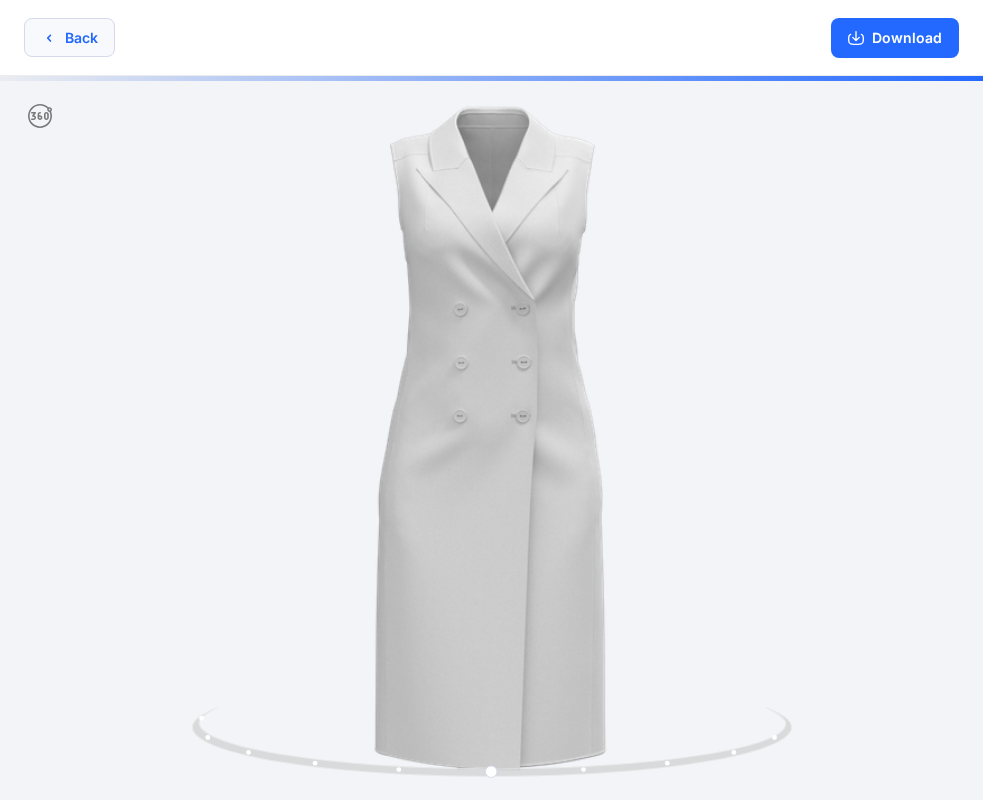 click on "Back" at bounding box center [69, 37] 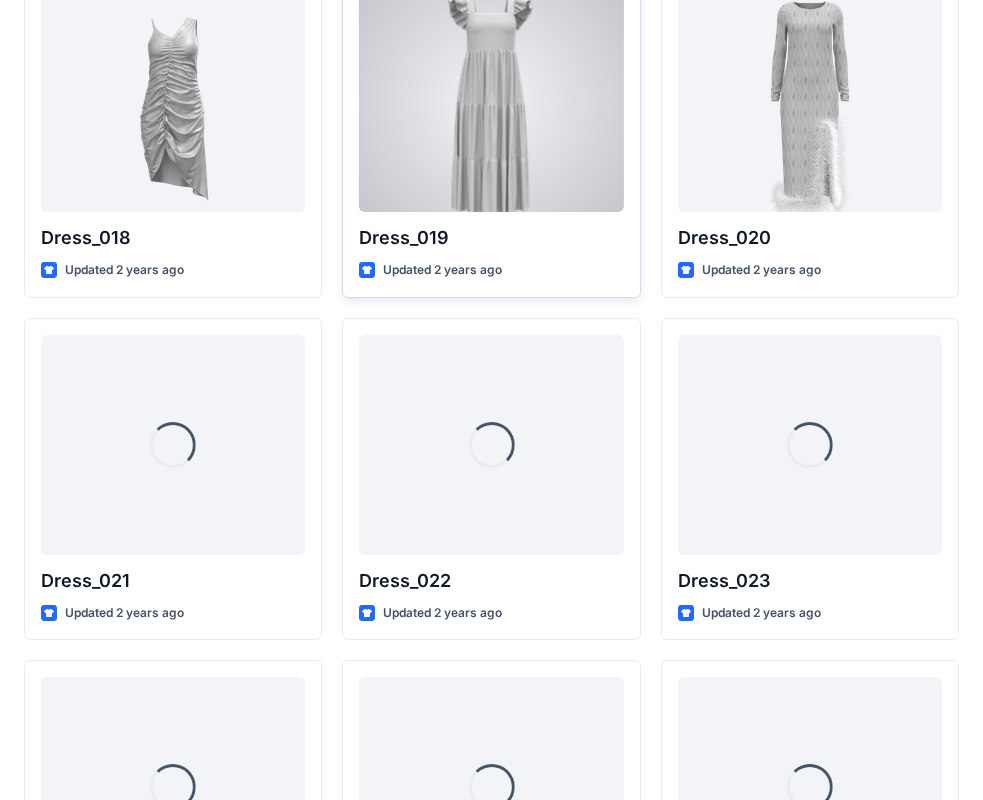 scroll, scrollTop: 3987, scrollLeft: 0, axis: vertical 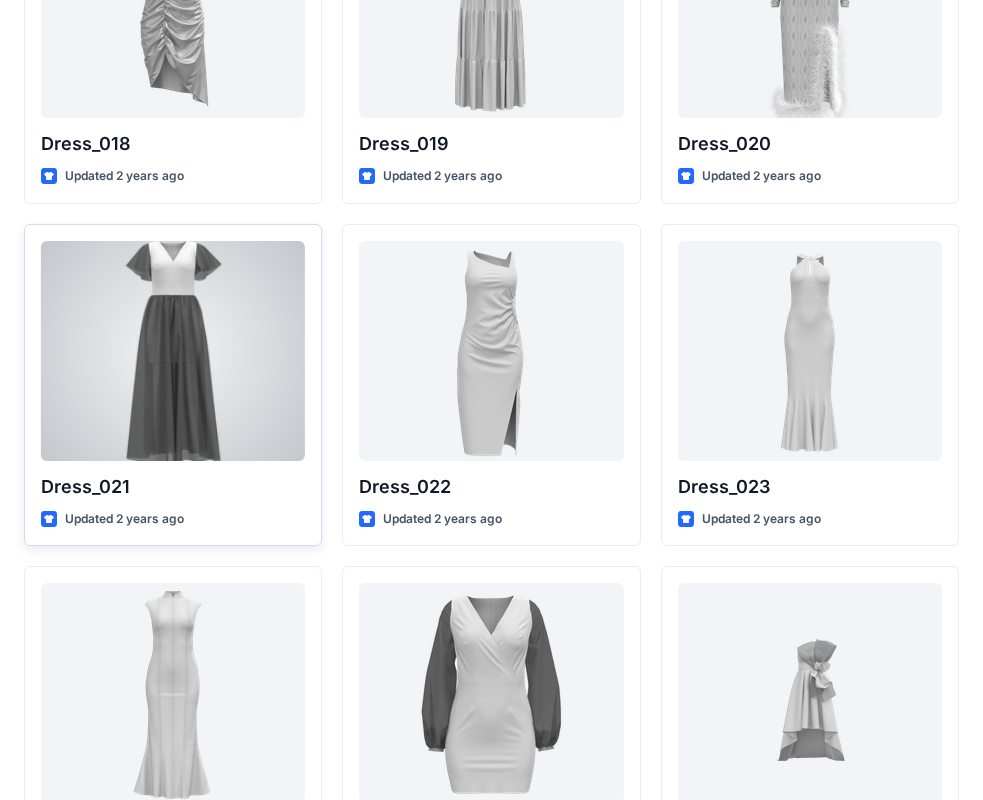 click at bounding box center [173, 351] 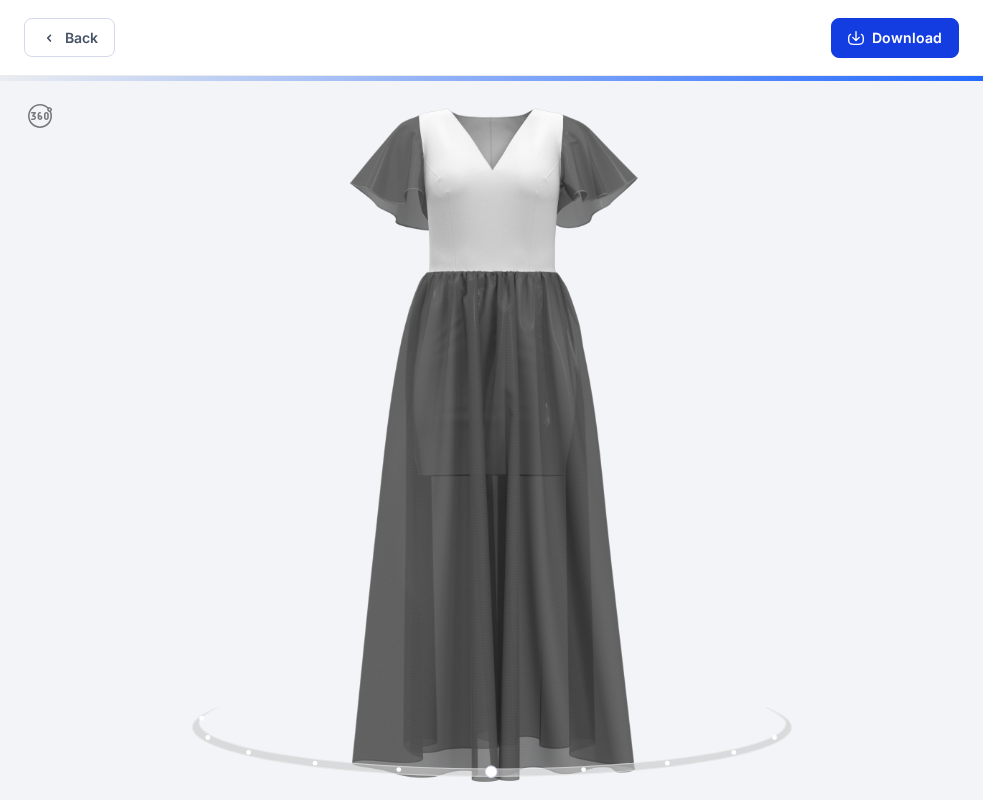 click on "Download" at bounding box center [895, 38] 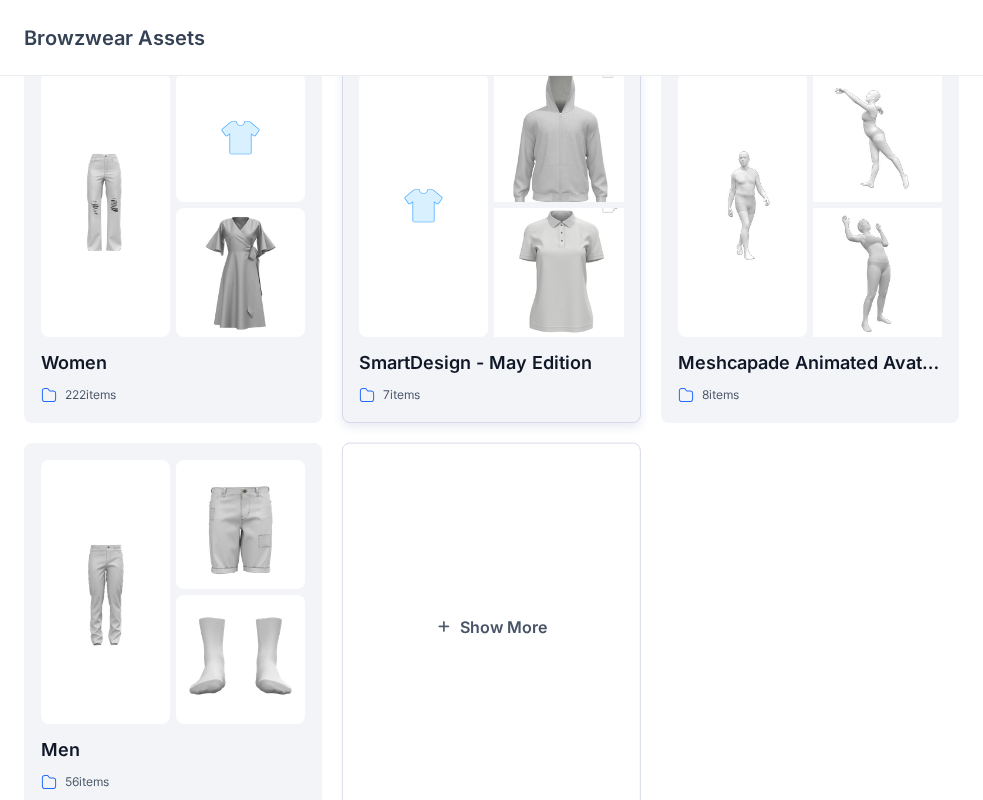 scroll, scrollTop: 497, scrollLeft: 0, axis: vertical 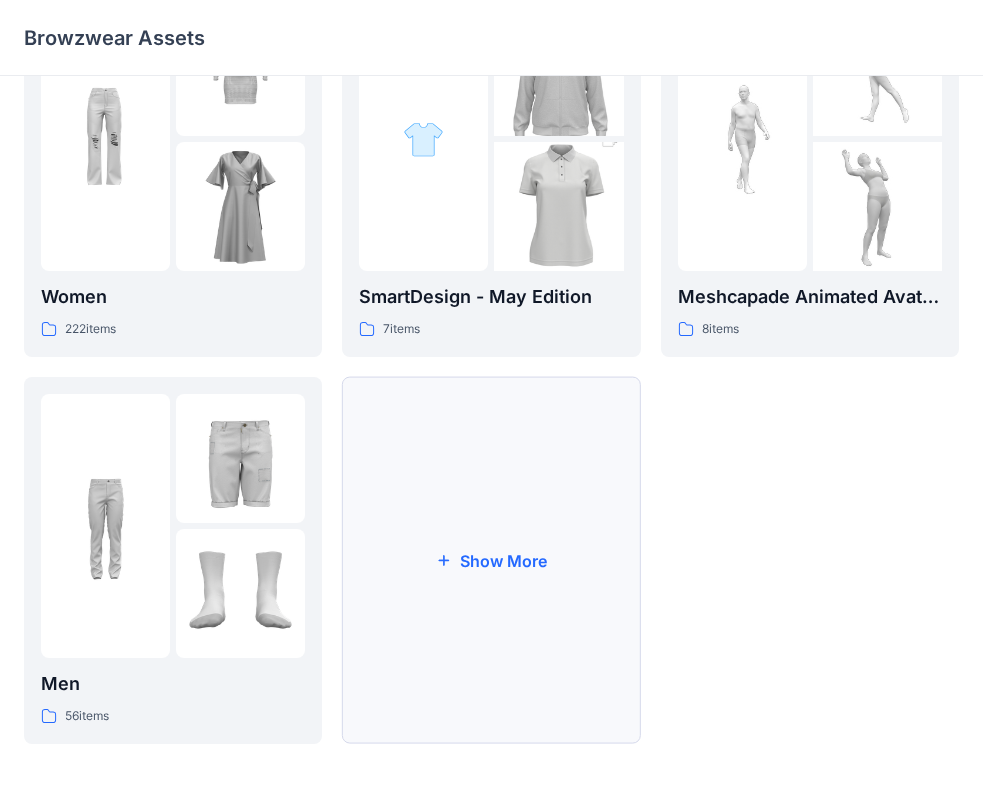 click on "Show More" at bounding box center [491, 560] 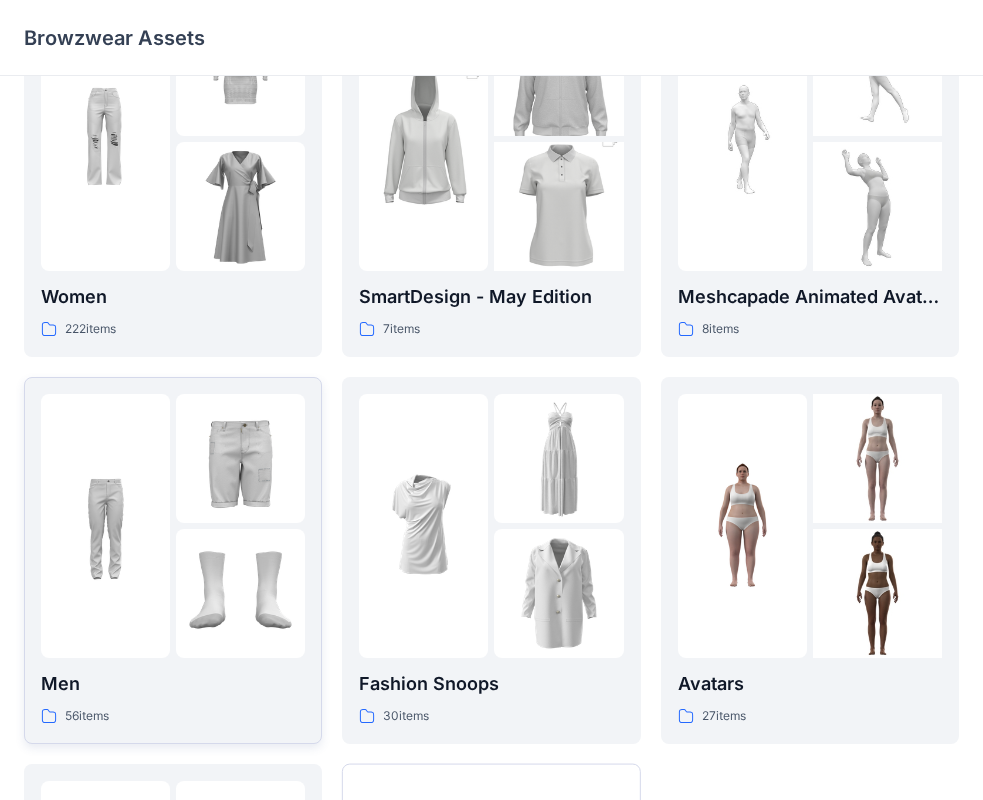 click at bounding box center (240, 458) 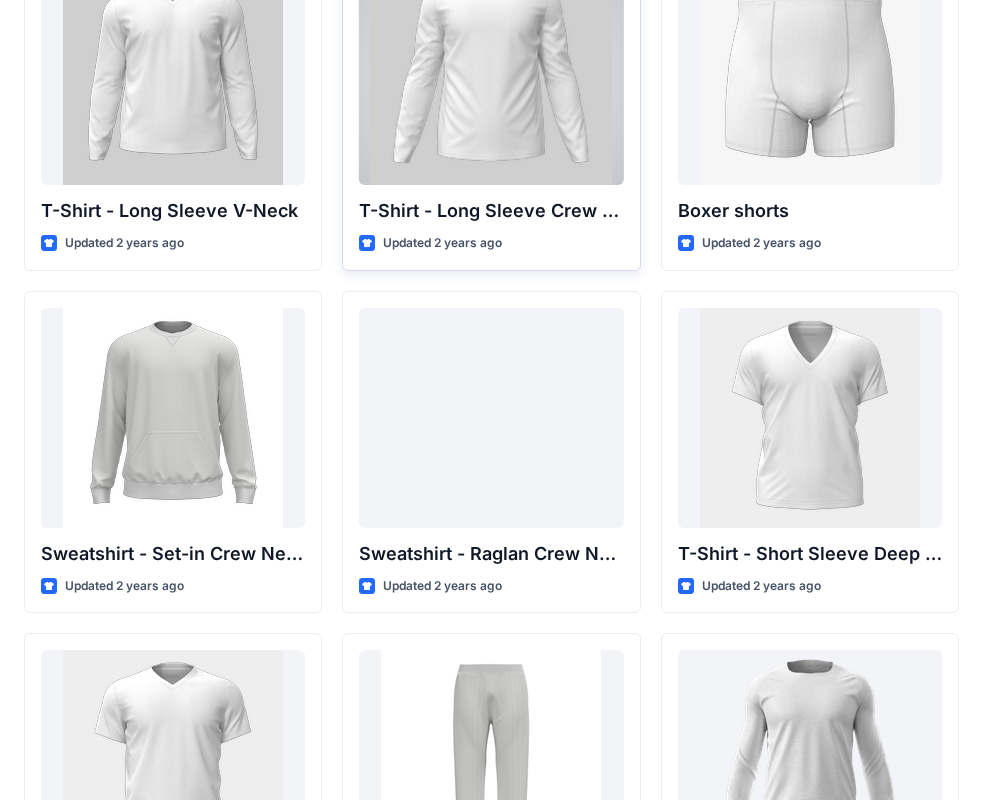 scroll, scrollTop: 1546, scrollLeft: 0, axis: vertical 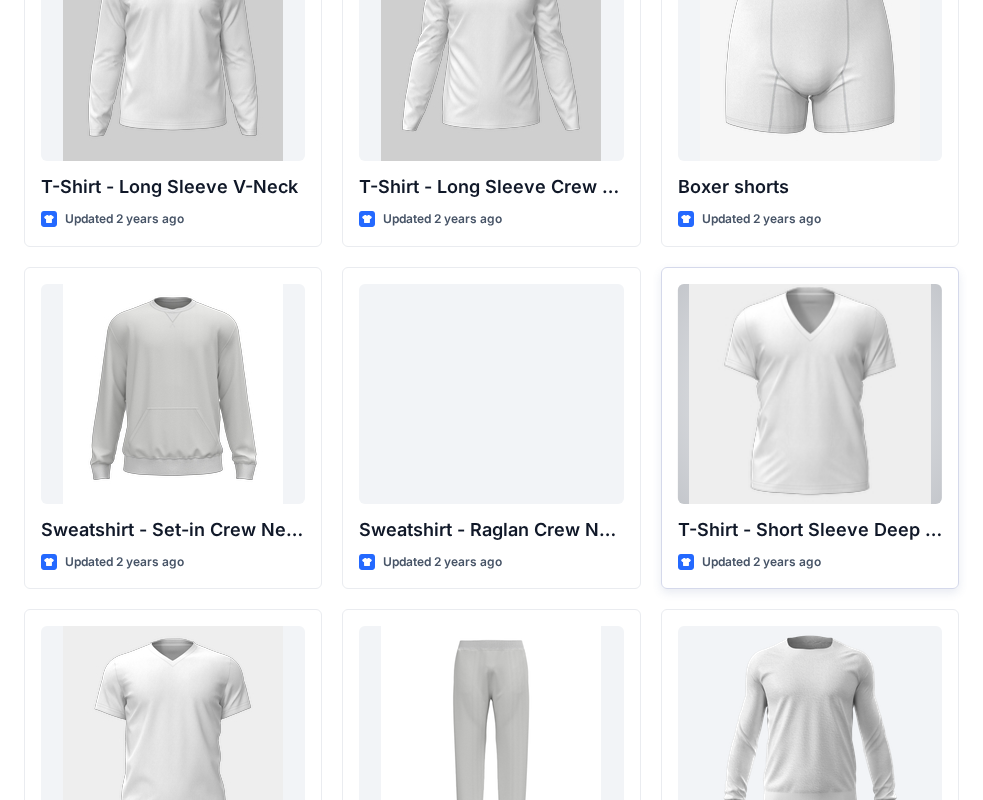 click at bounding box center [810, 394] 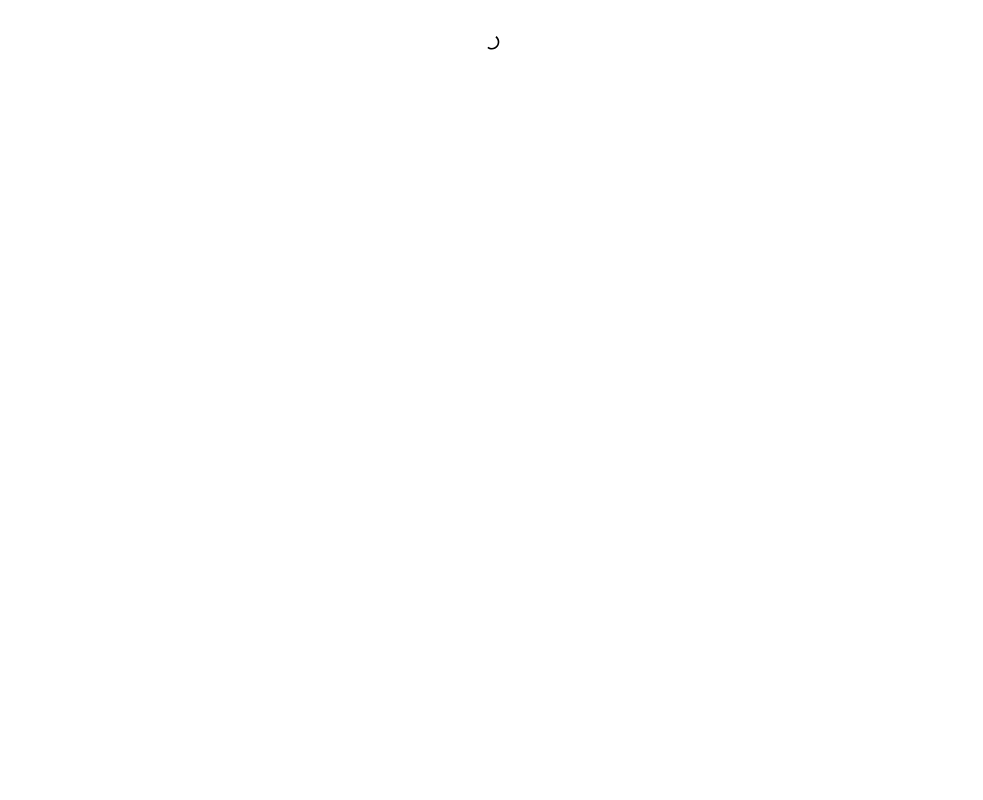 scroll, scrollTop: 0, scrollLeft: 0, axis: both 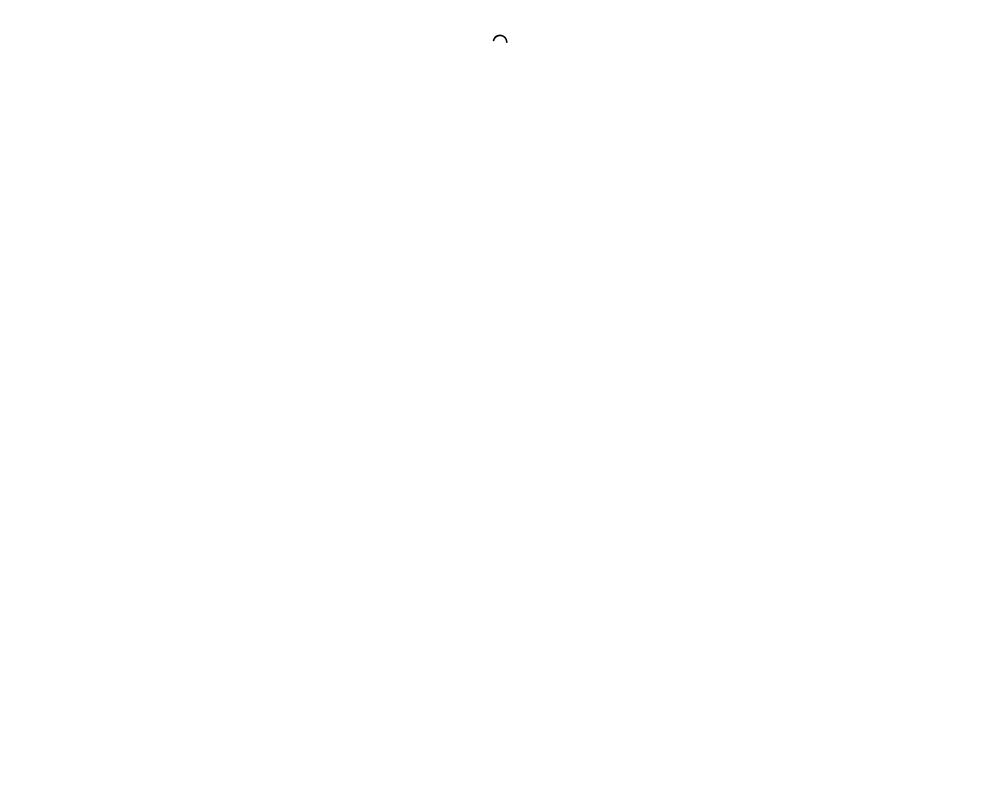 click at bounding box center (500, 400) 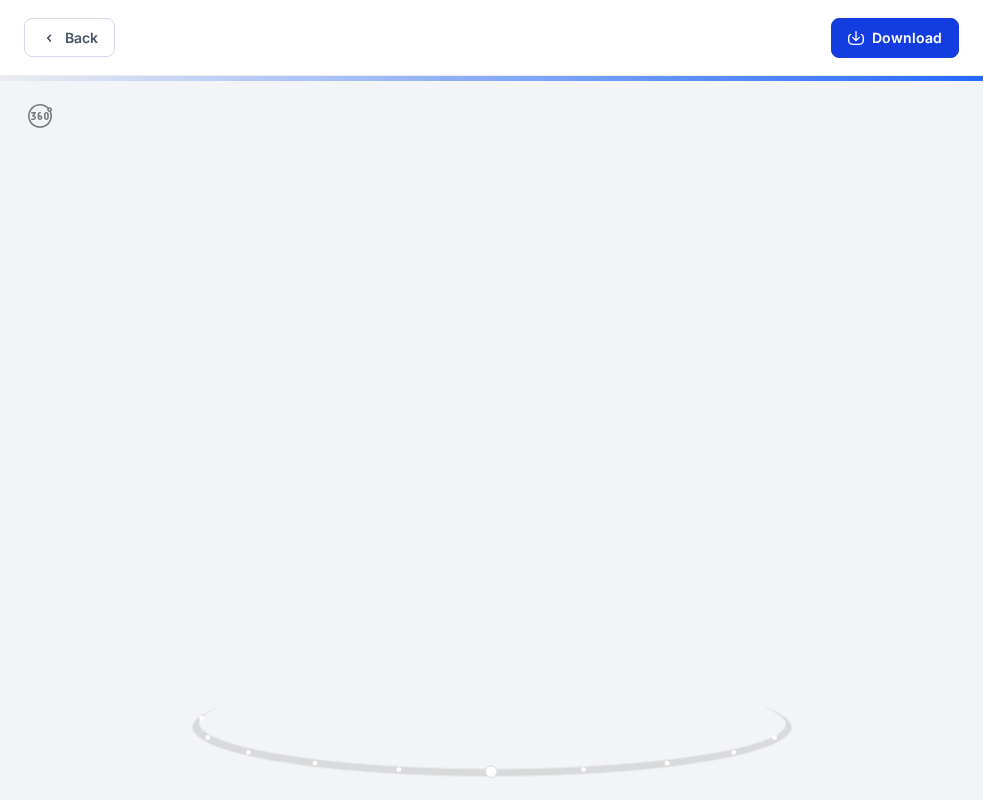 click on "Download" at bounding box center (895, 38) 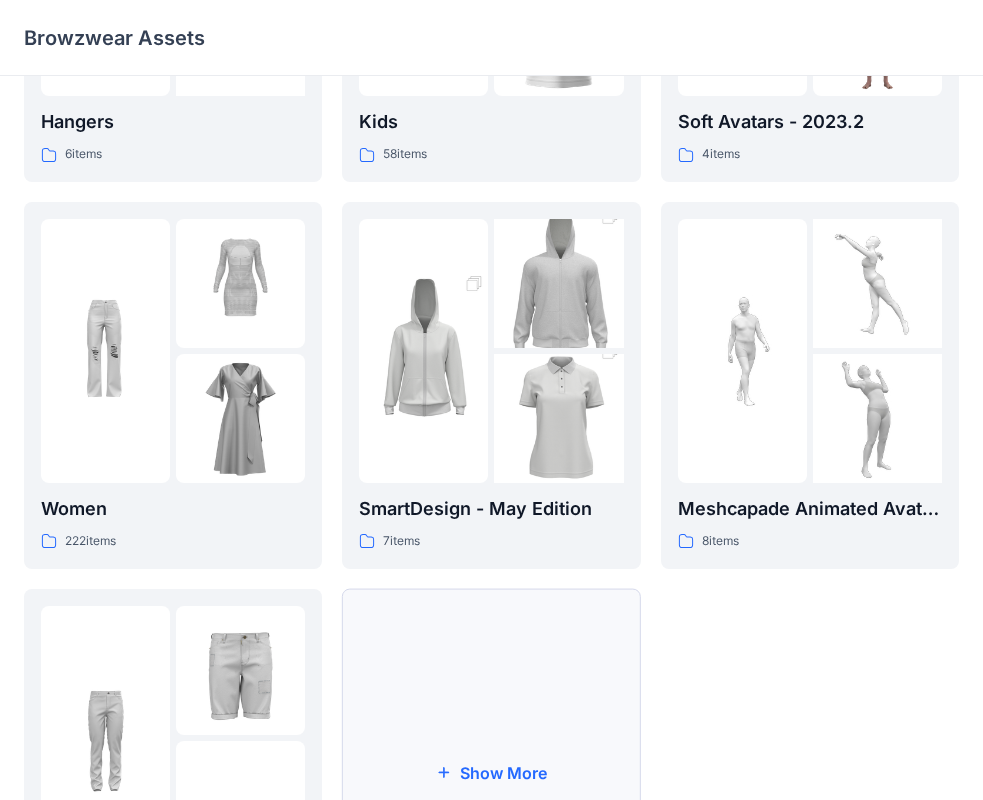 scroll, scrollTop: 300, scrollLeft: 0, axis: vertical 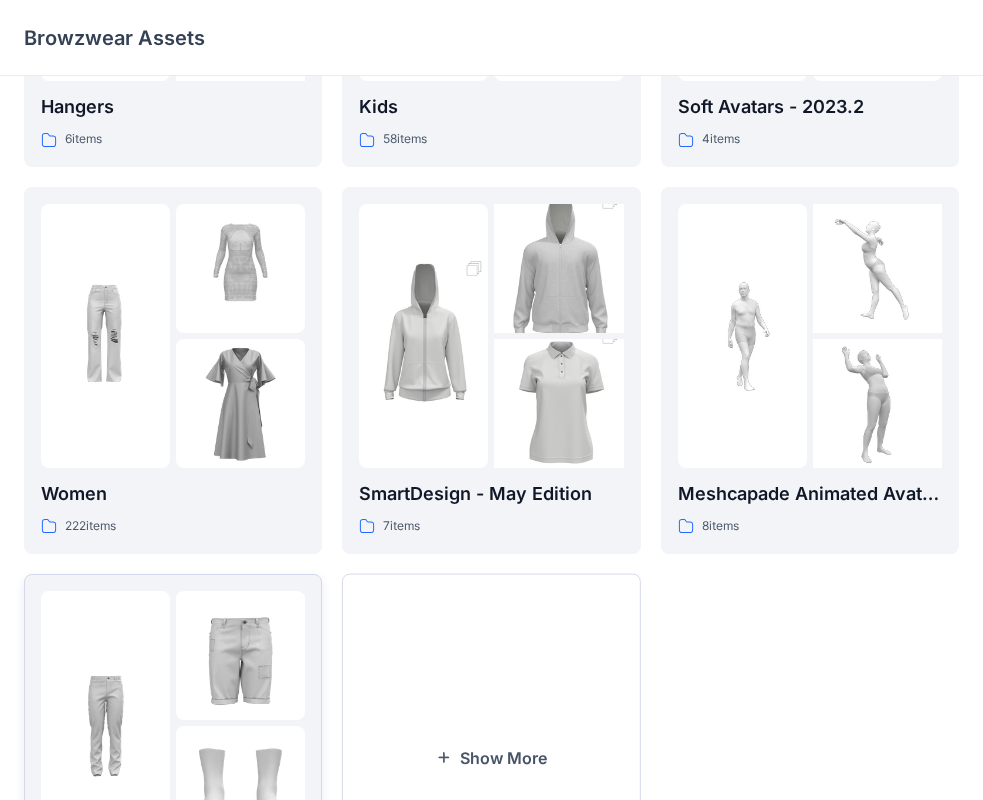 click at bounding box center [240, 655] 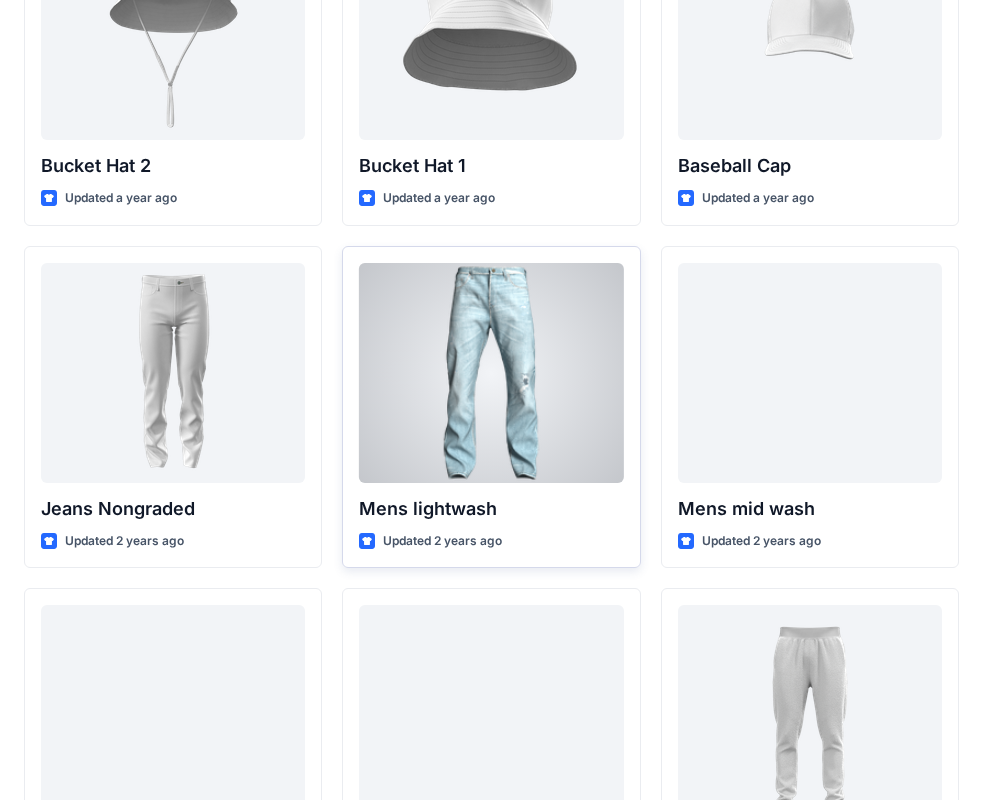 scroll, scrollTop: 200, scrollLeft: 0, axis: vertical 